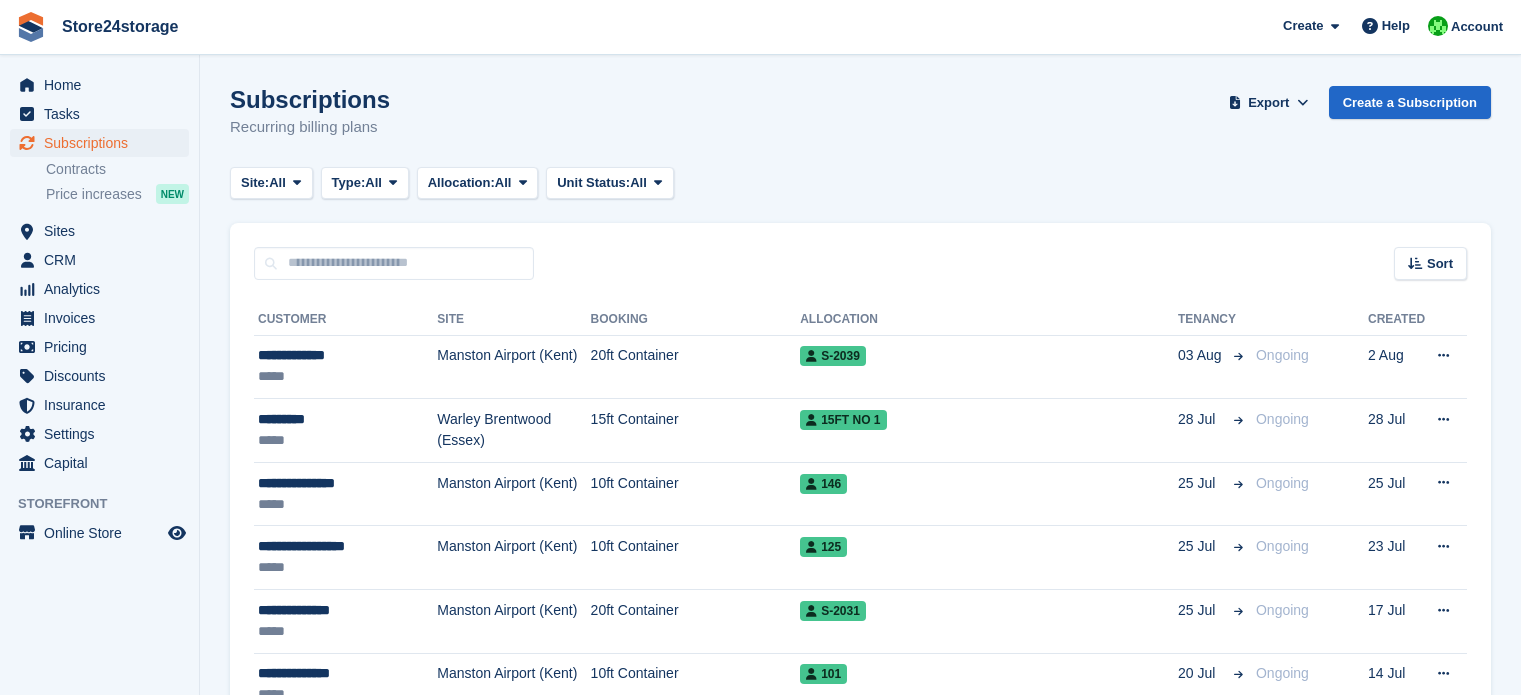 scroll, scrollTop: 0, scrollLeft: 0, axis: both 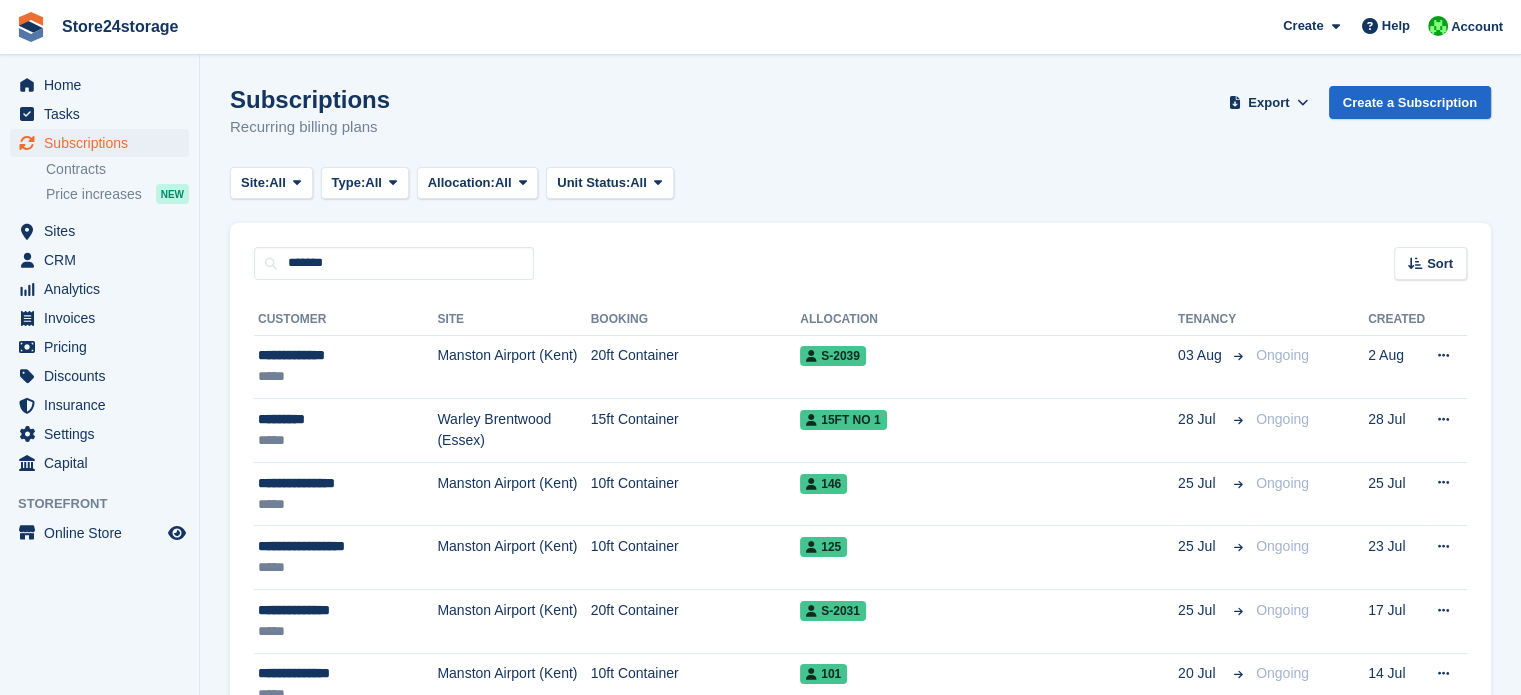 type on "*******" 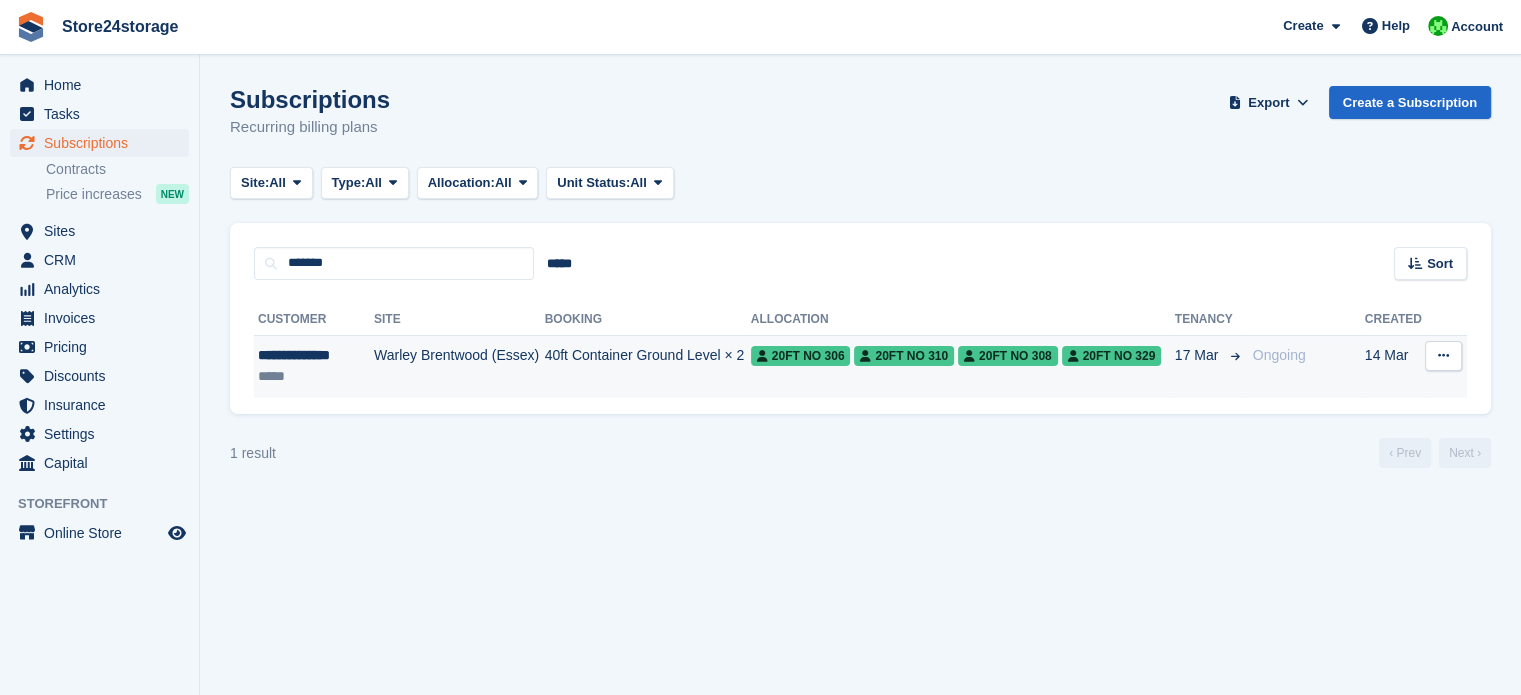 click on "Warley Brentwood (Essex)" at bounding box center (459, 366) 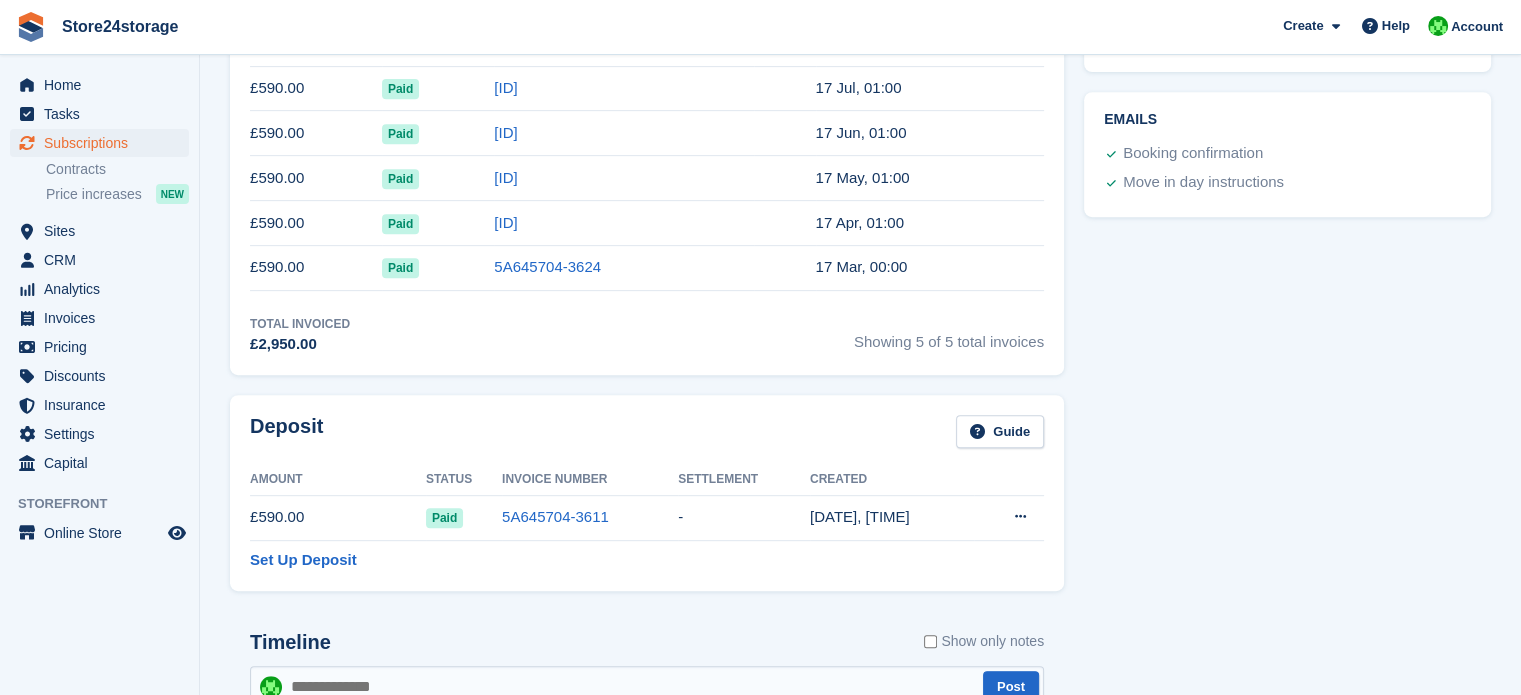 scroll, scrollTop: 900, scrollLeft: 0, axis: vertical 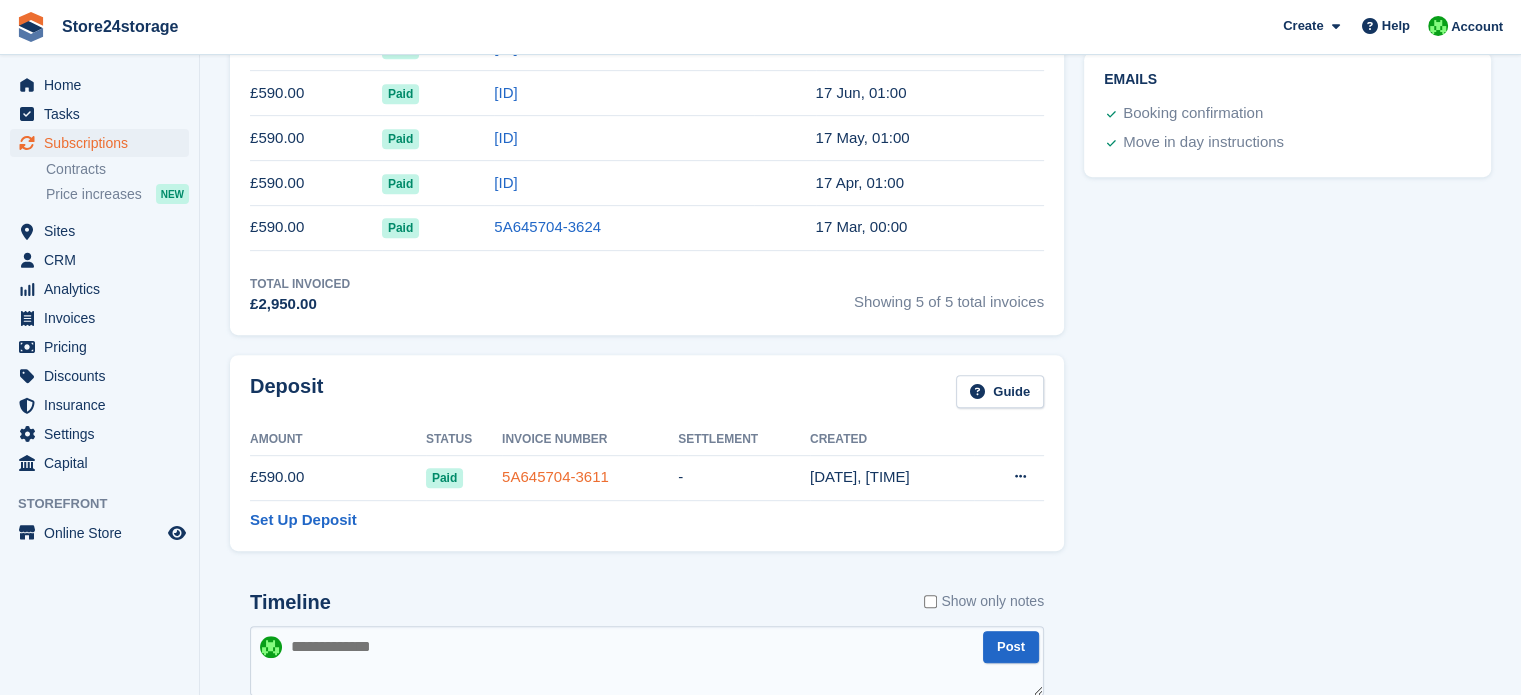 click on "5A645704-3611" at bounding box center [555, 476] 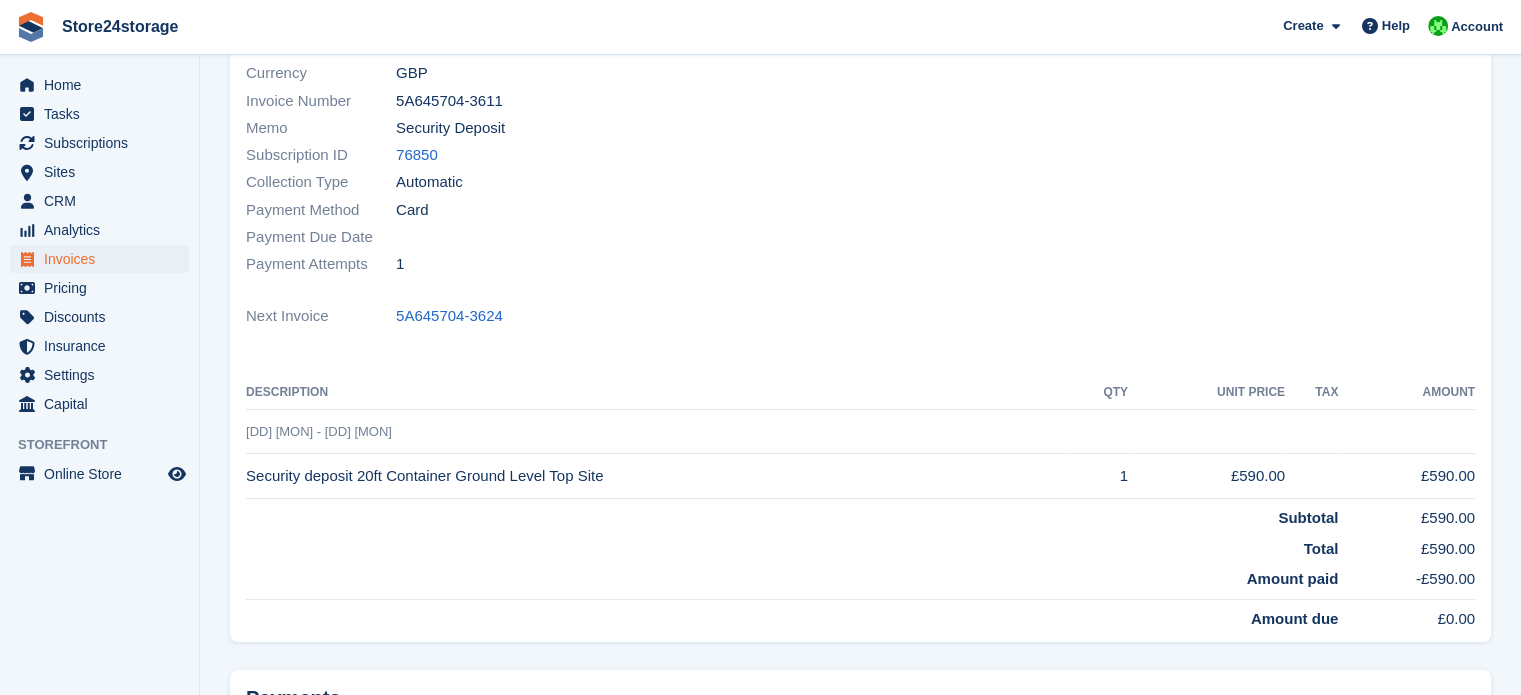 scroll, scrollTop: 0, scrollLeft: 0, axis: both 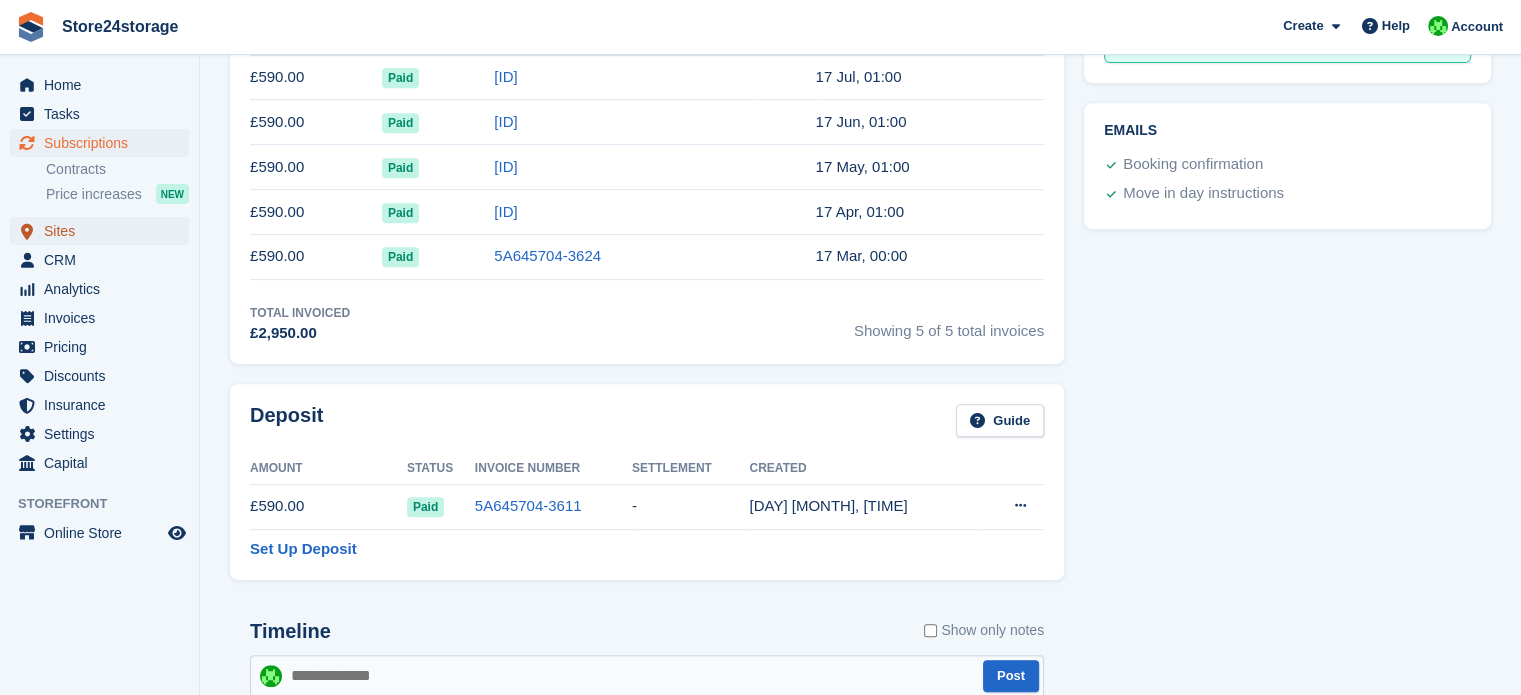 click on "Sites" at bounding box center [104, 231] 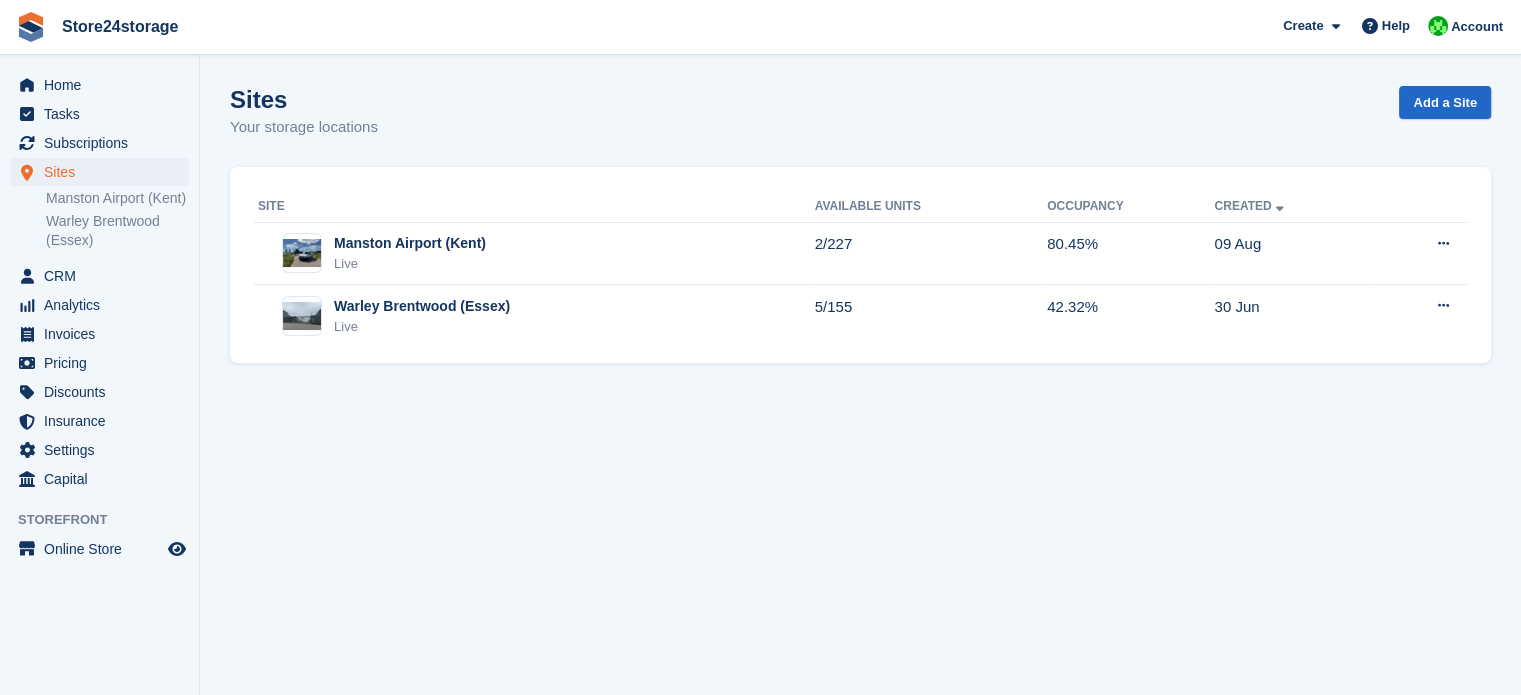 scroll, scrollTop: 0, scrollLeft: 0, axis: both 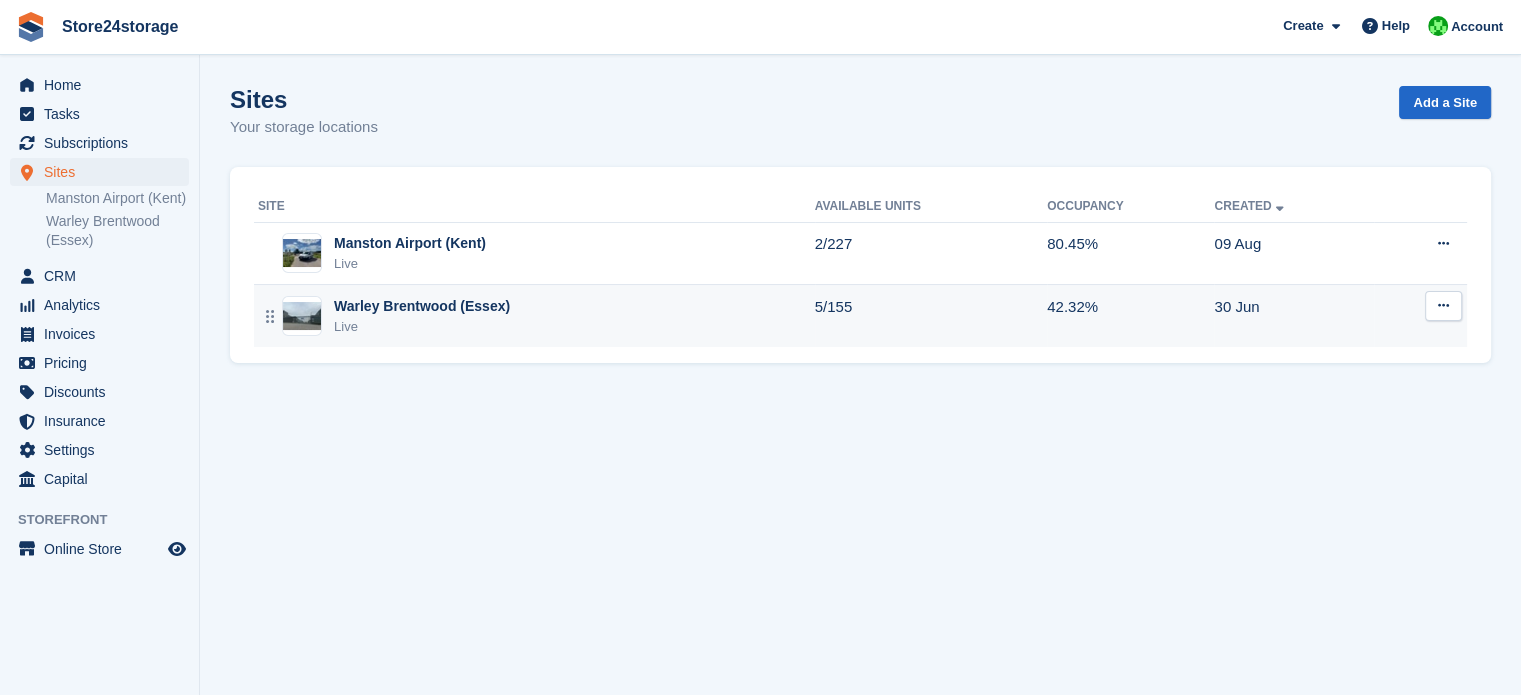 click on "Warley Brentwood (Essex)" at bounding box center [422, 306] 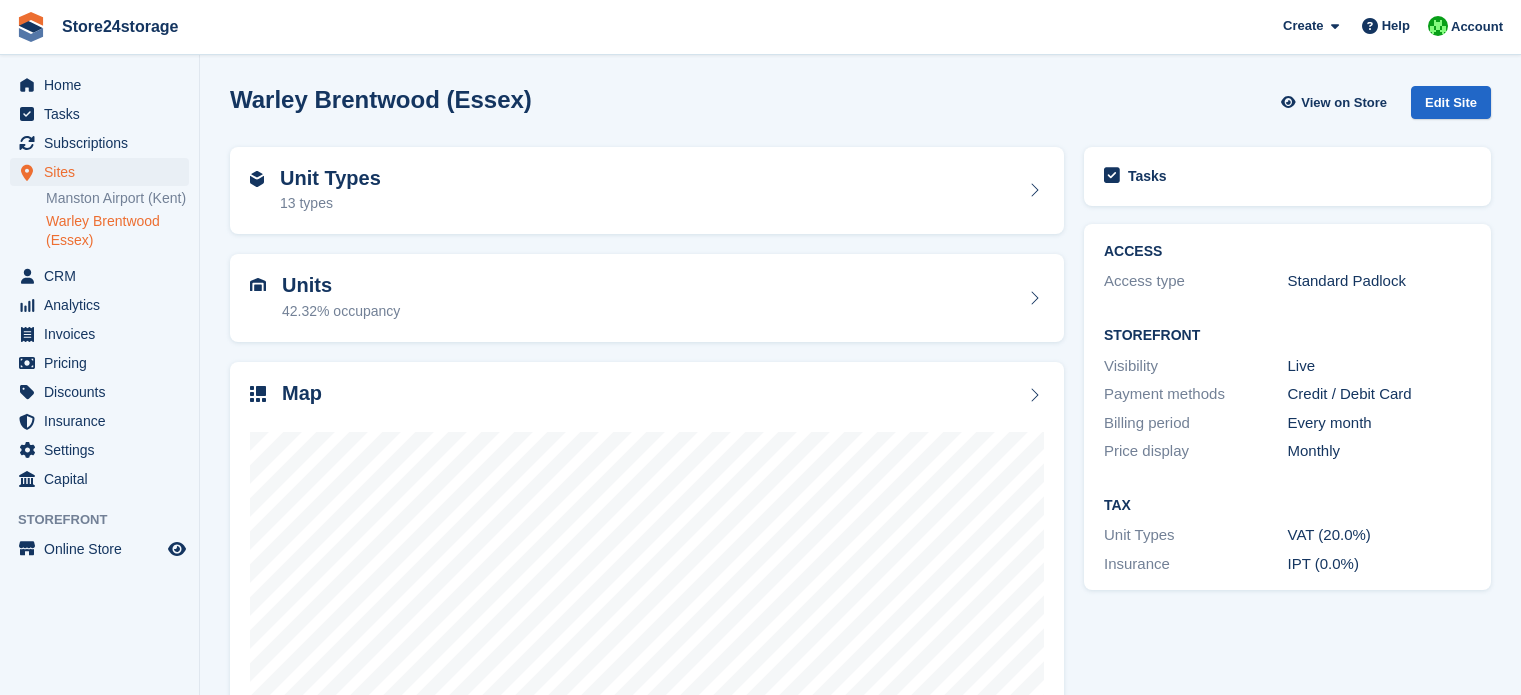scroll, scrollTop: 0, scrollLeft: 0, axis: both 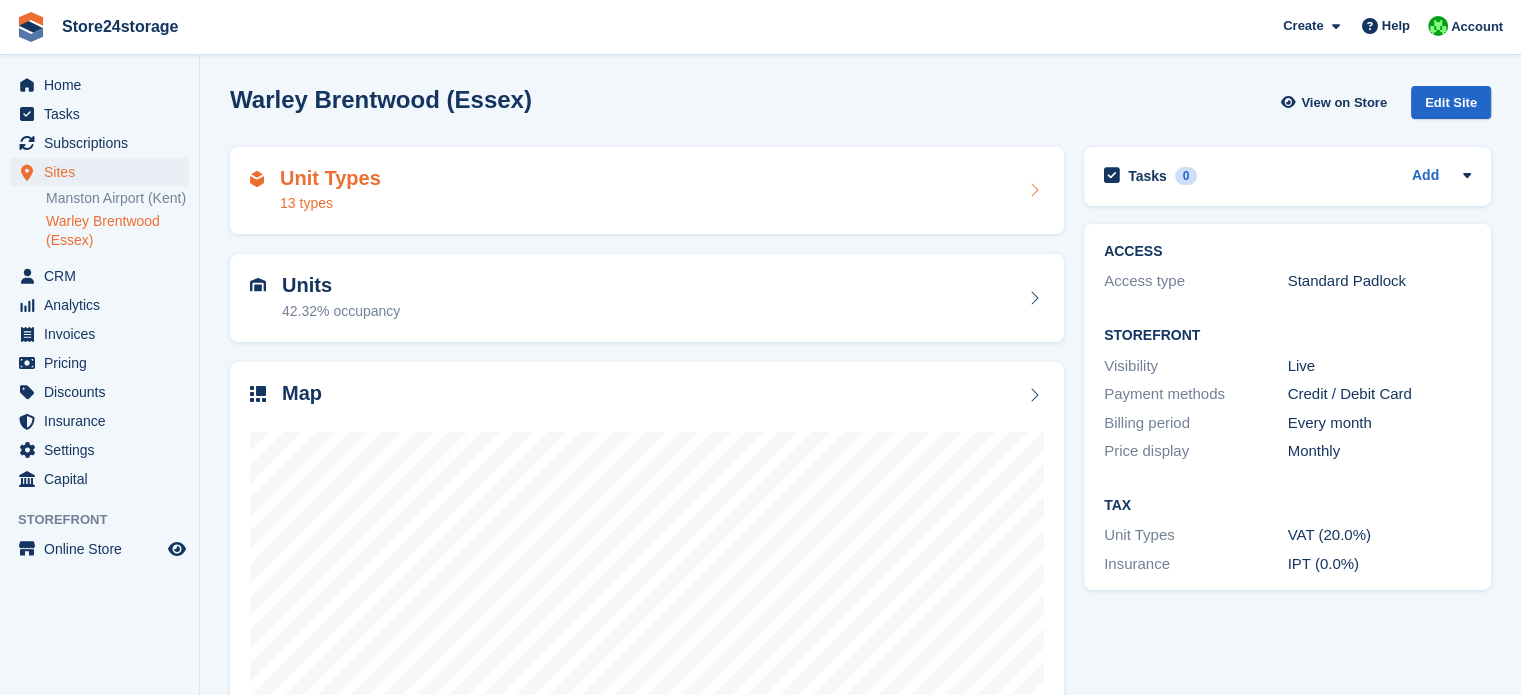 click at bounding box center (1034, 190) 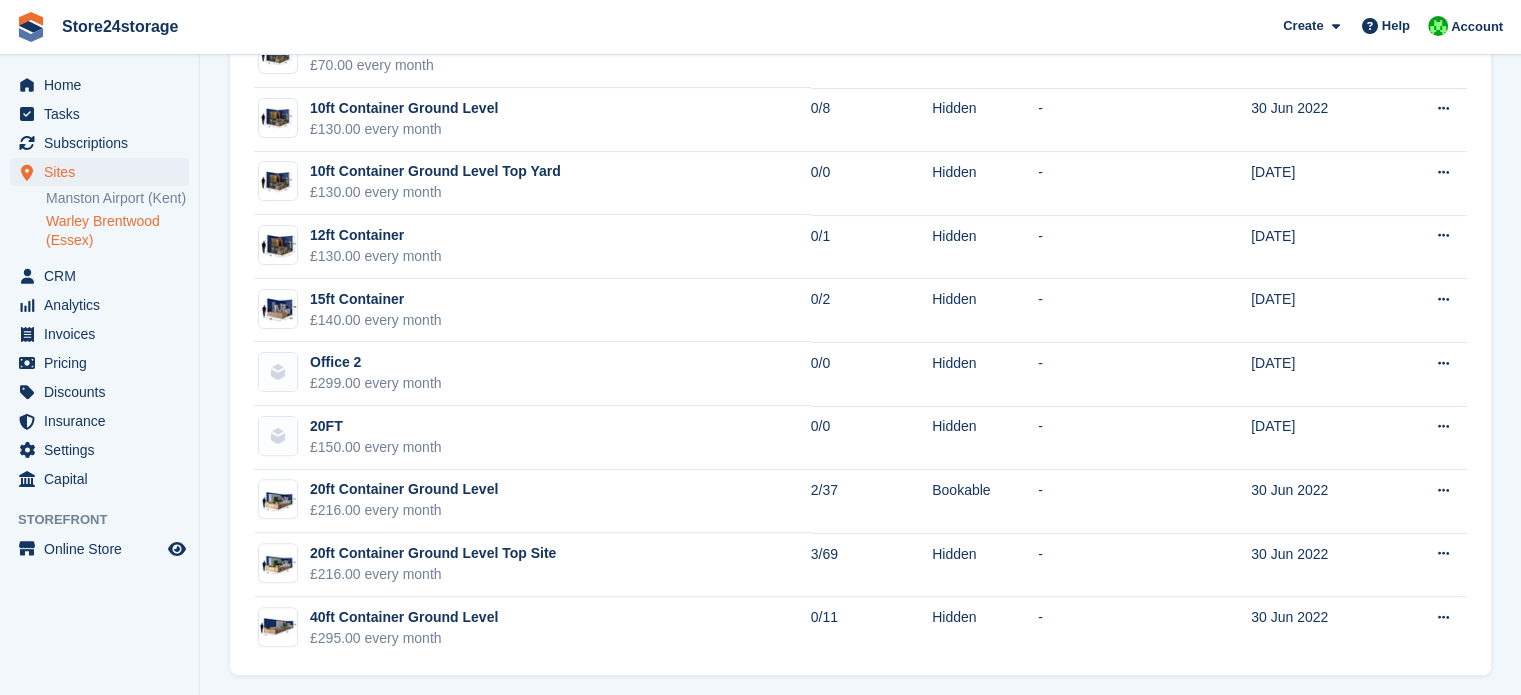 scroll, scrollTop: 511, scrollLeft: 0, axis: vertical 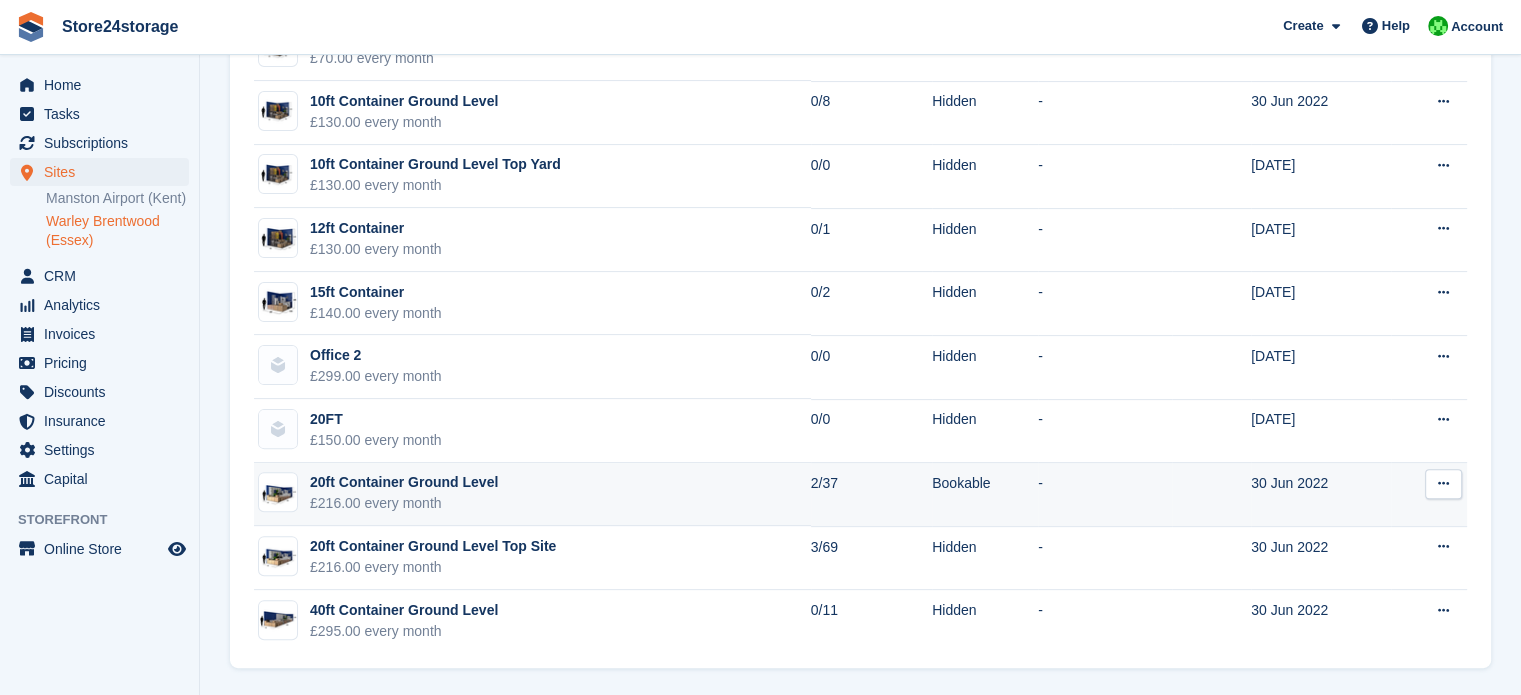 click at bounding box center (1443, 483) 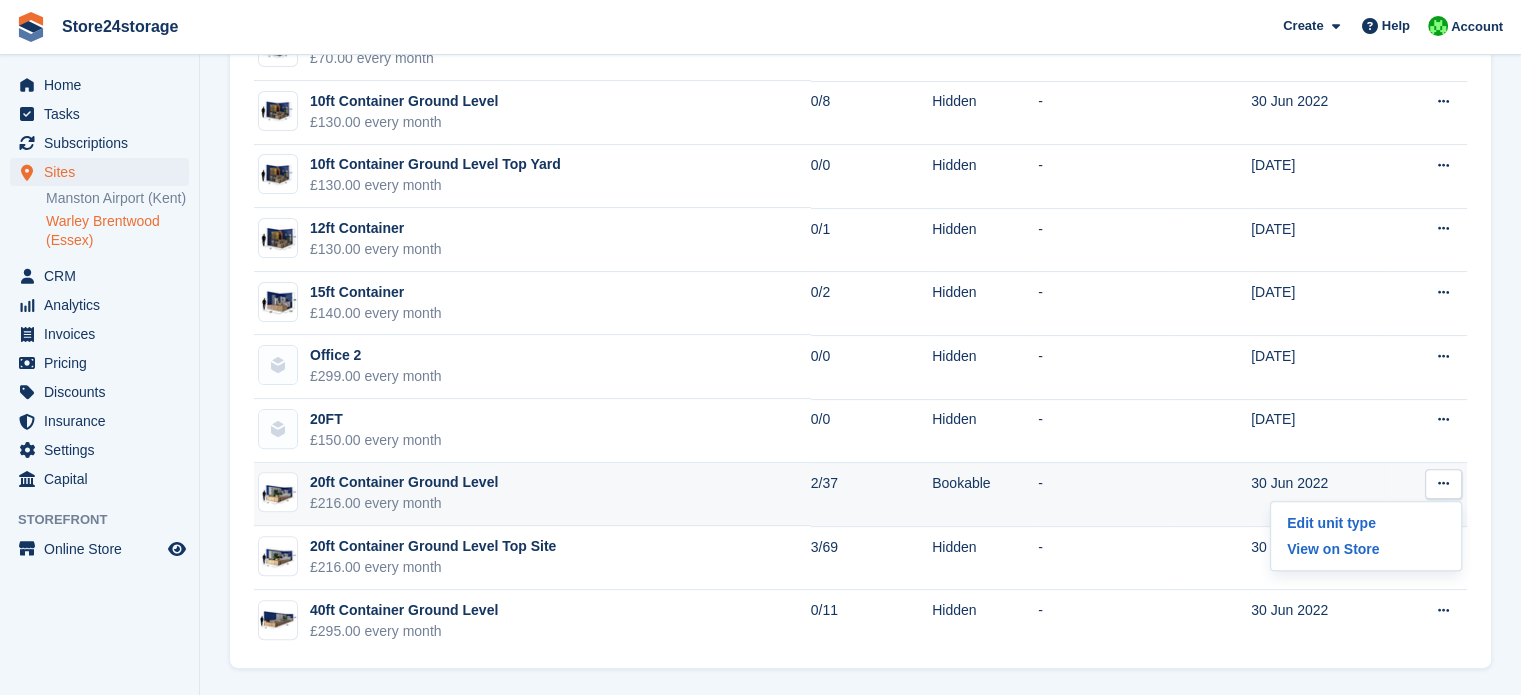 click on "-" at bounding box center [1105, 495] 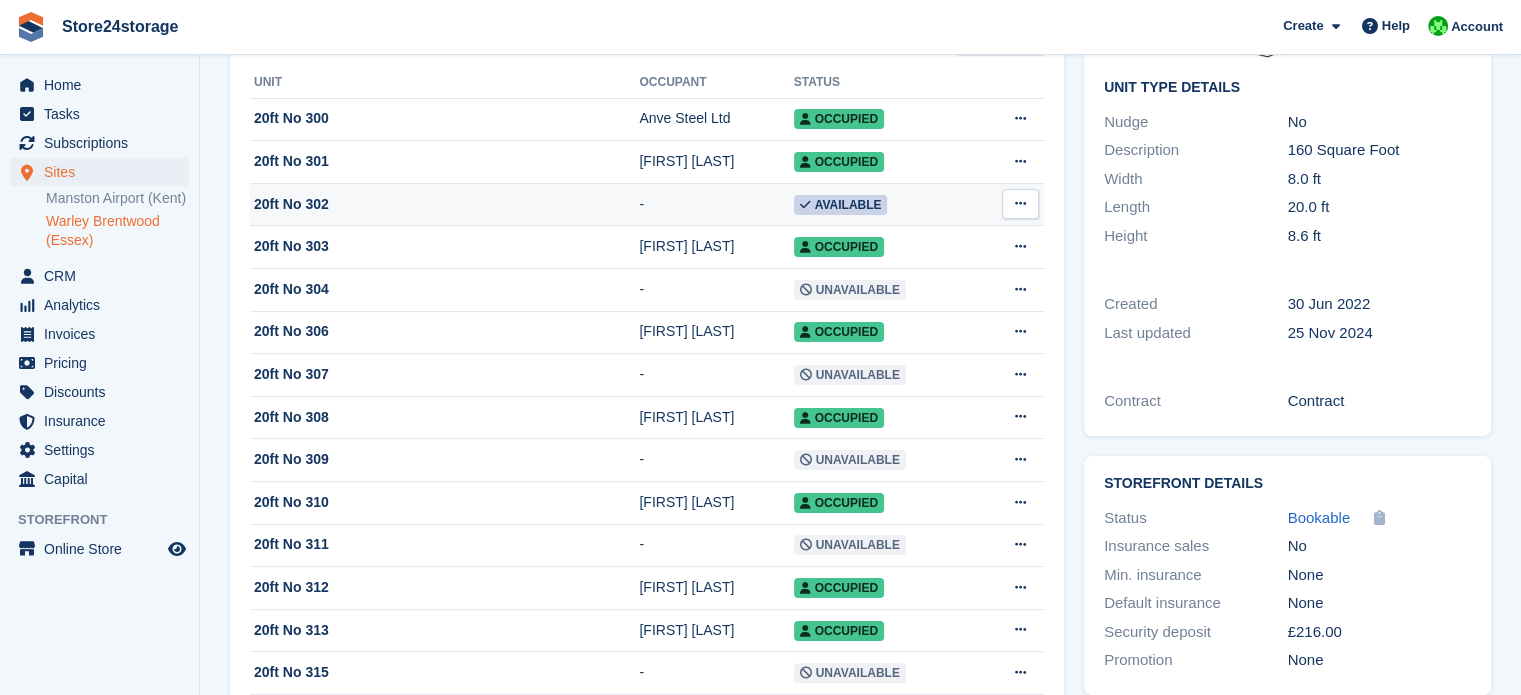 scroll, scrollTop: 0, scrollLeft: 0, axis: both 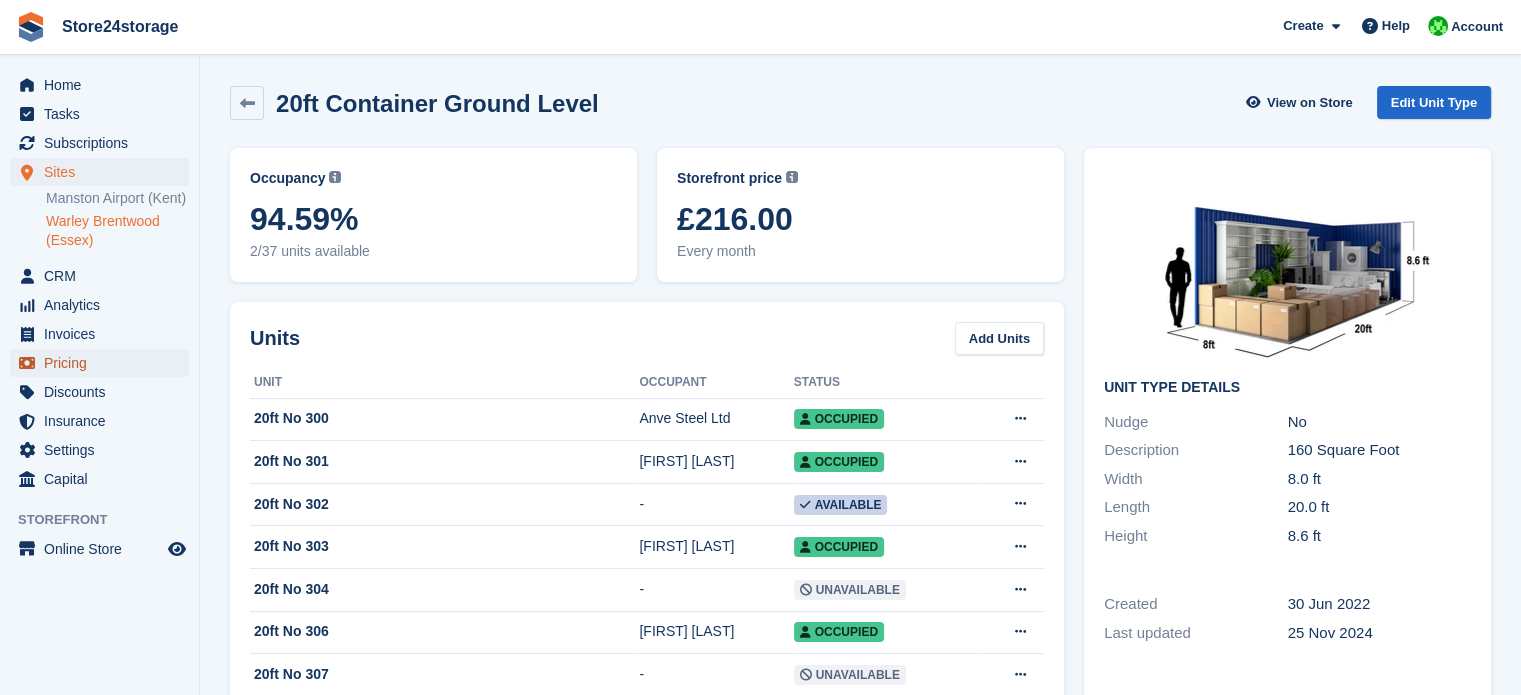 click on "Pricing" at bounding box center (104, 363) 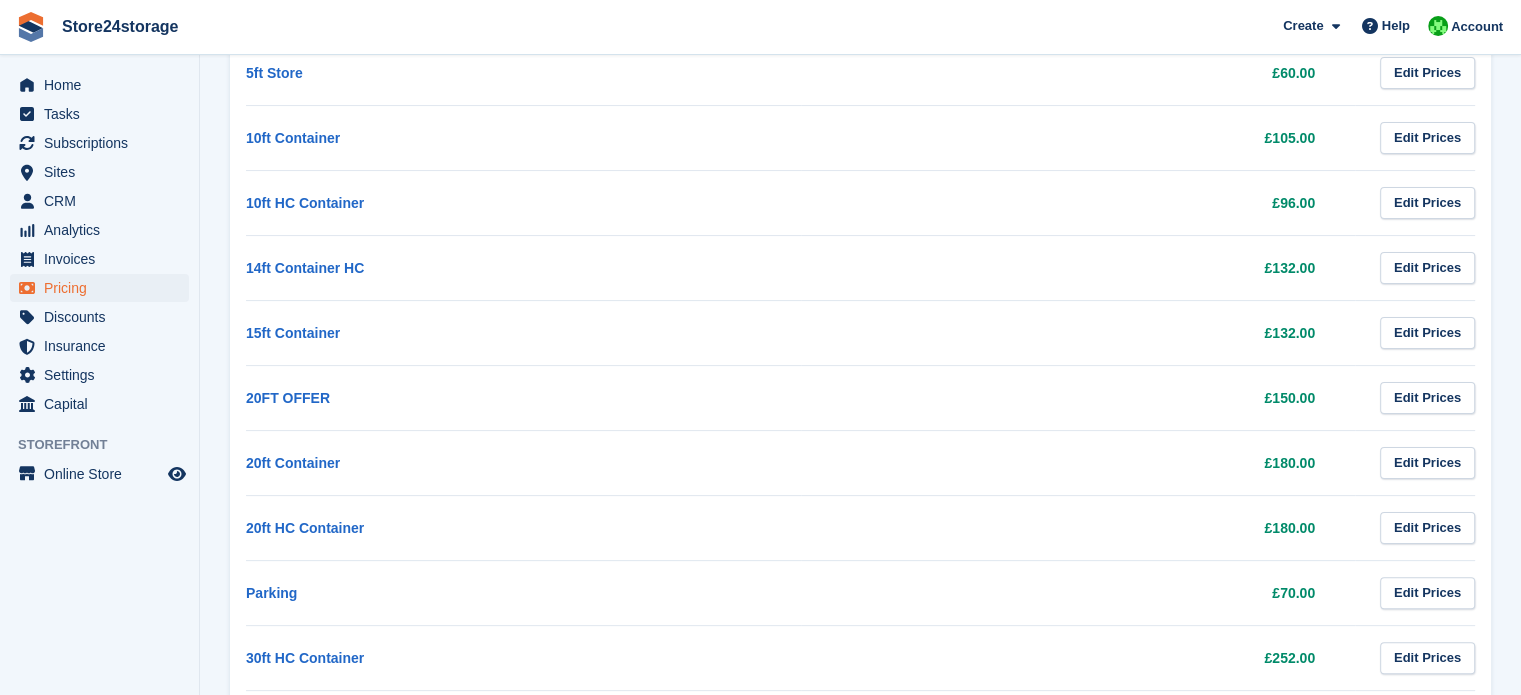 scroll, scrollTop: 0, scrollLeft: 0, axis: both 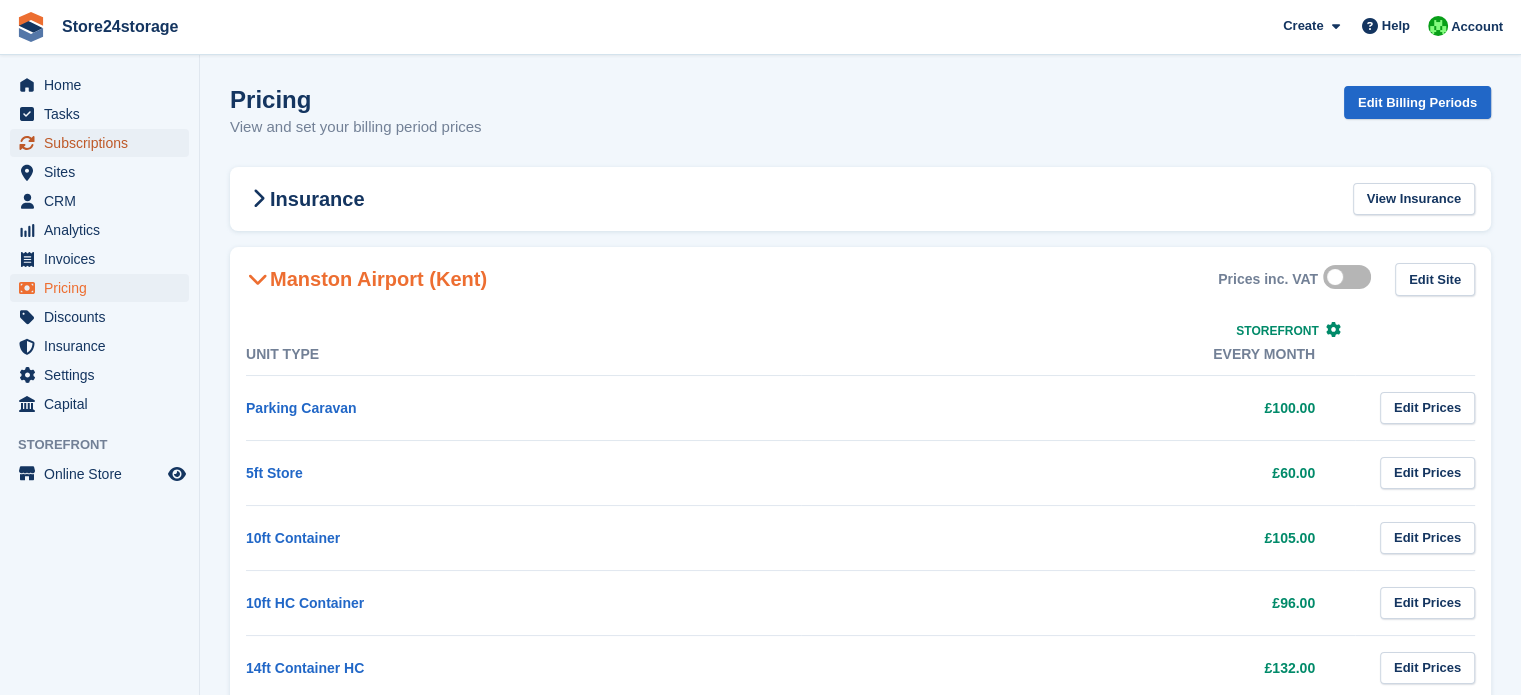 click on "Subscriptions" at bounding box center [104, 143] 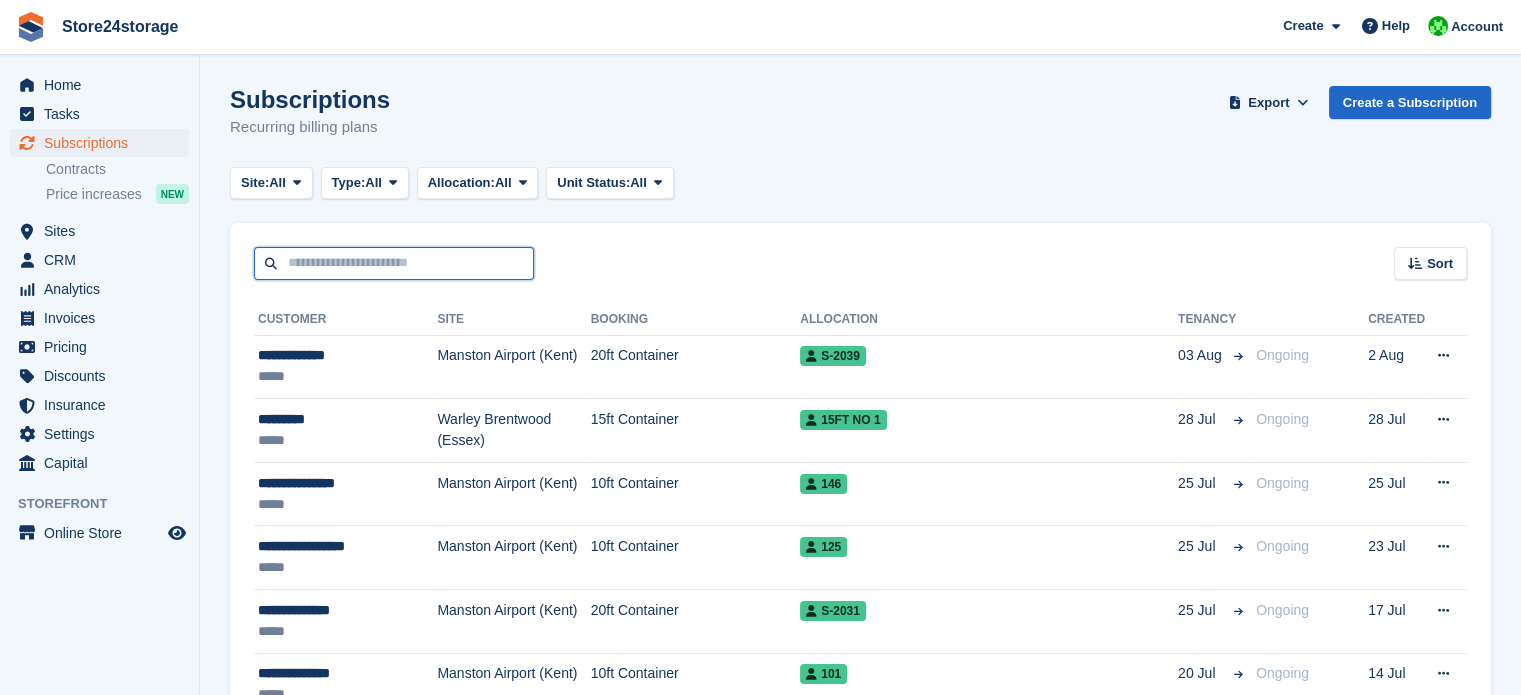 click at bounding box center [394, 263] 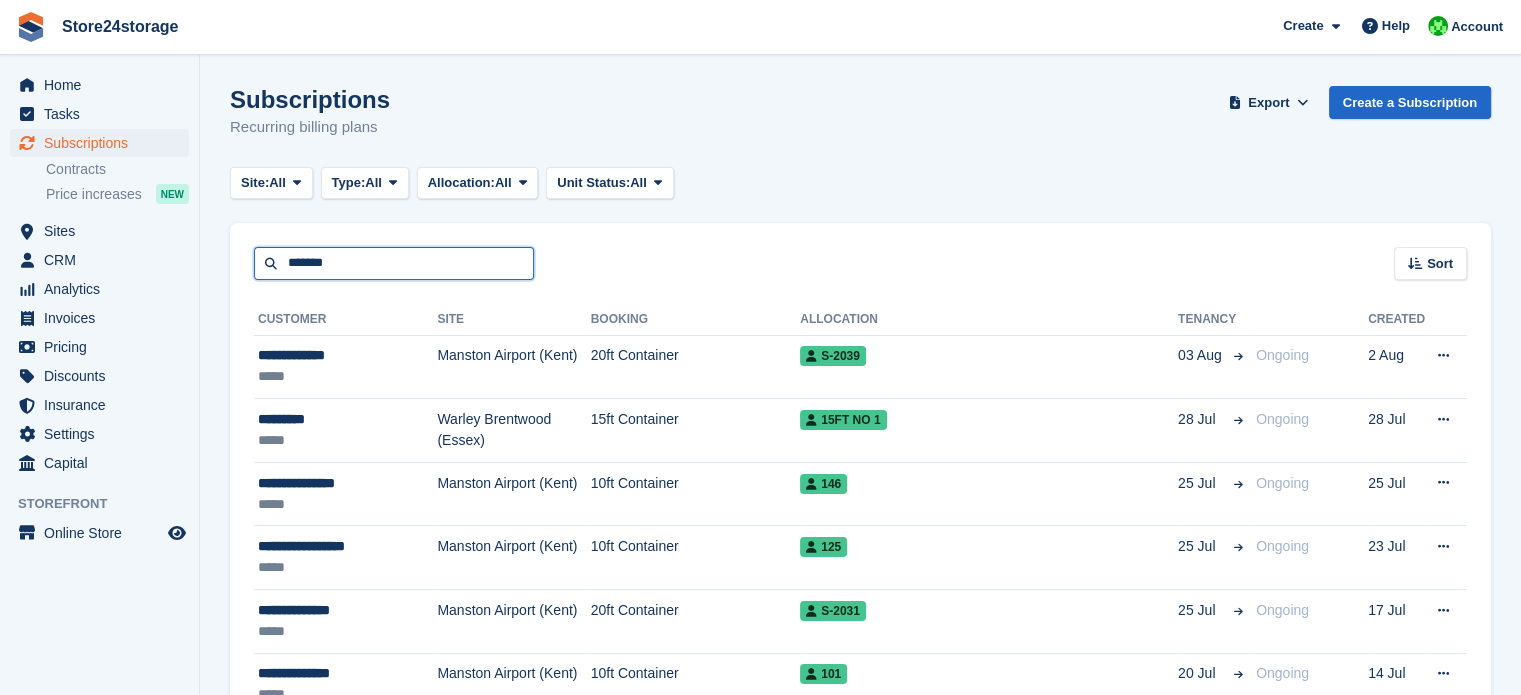 type on "*******" 